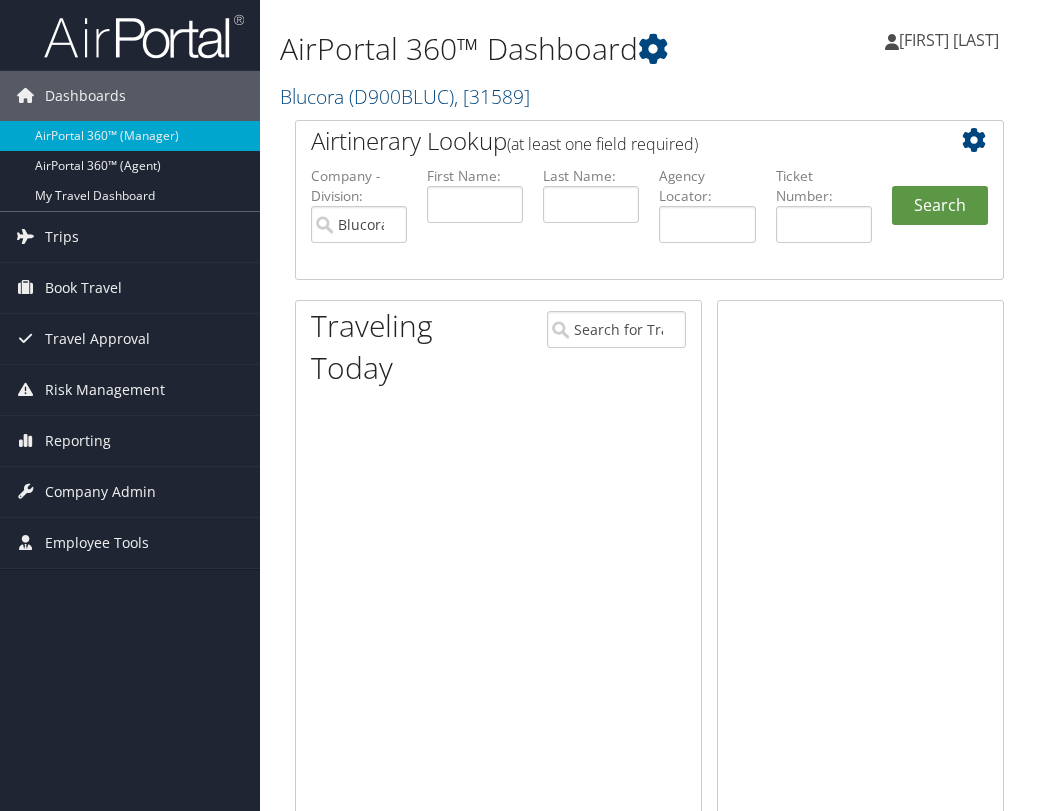 scroll, scrollTop: 0, scrollLeft: 0, axis: both 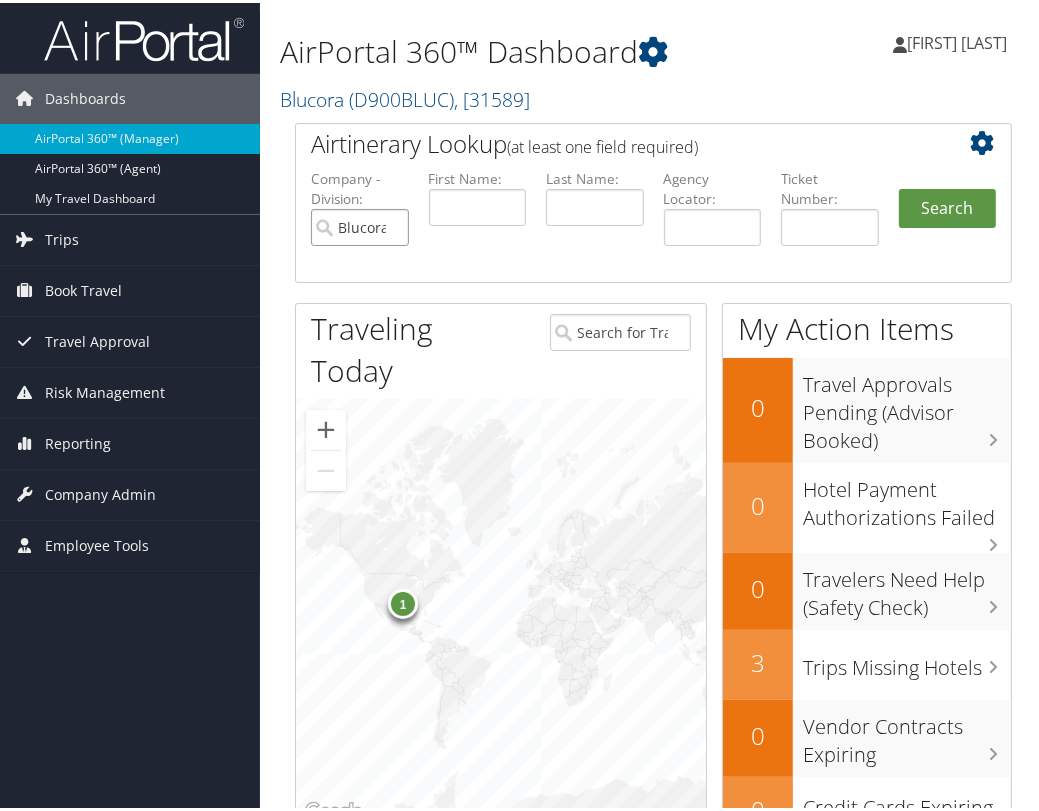 drag, startPoint x: 387, startPoint y: 223, endPoint x: 405, endPoint y: 209, distance: 22.803509 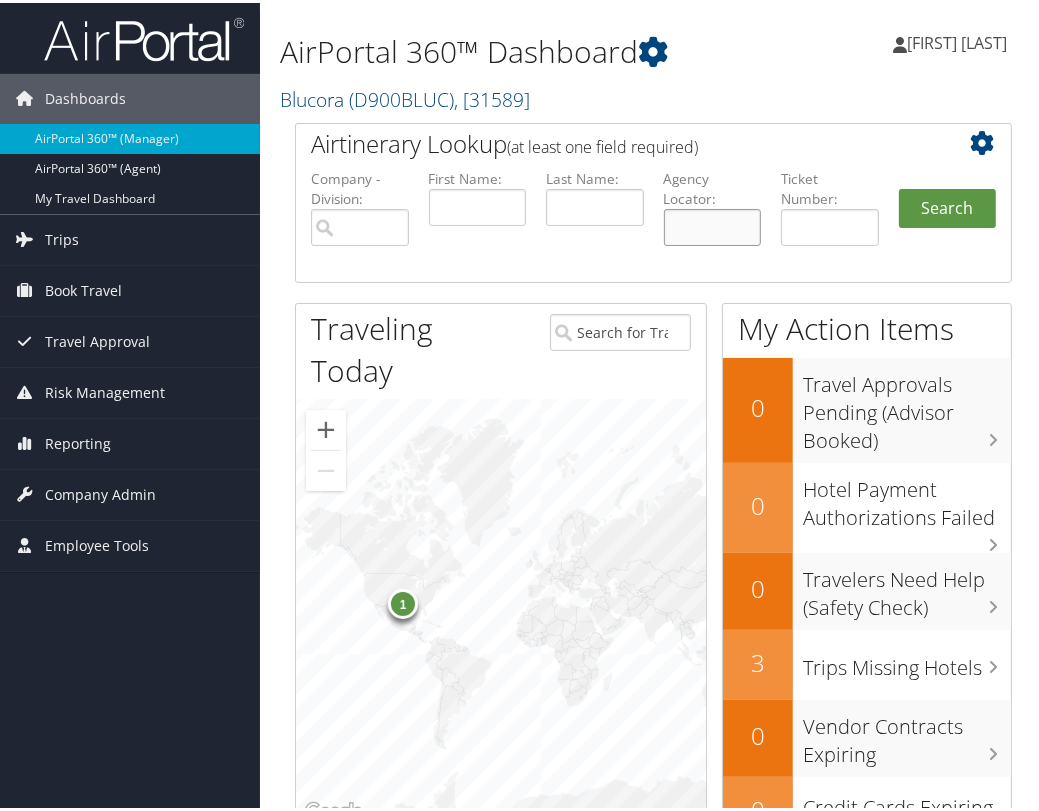 paste on "P88HQH/" 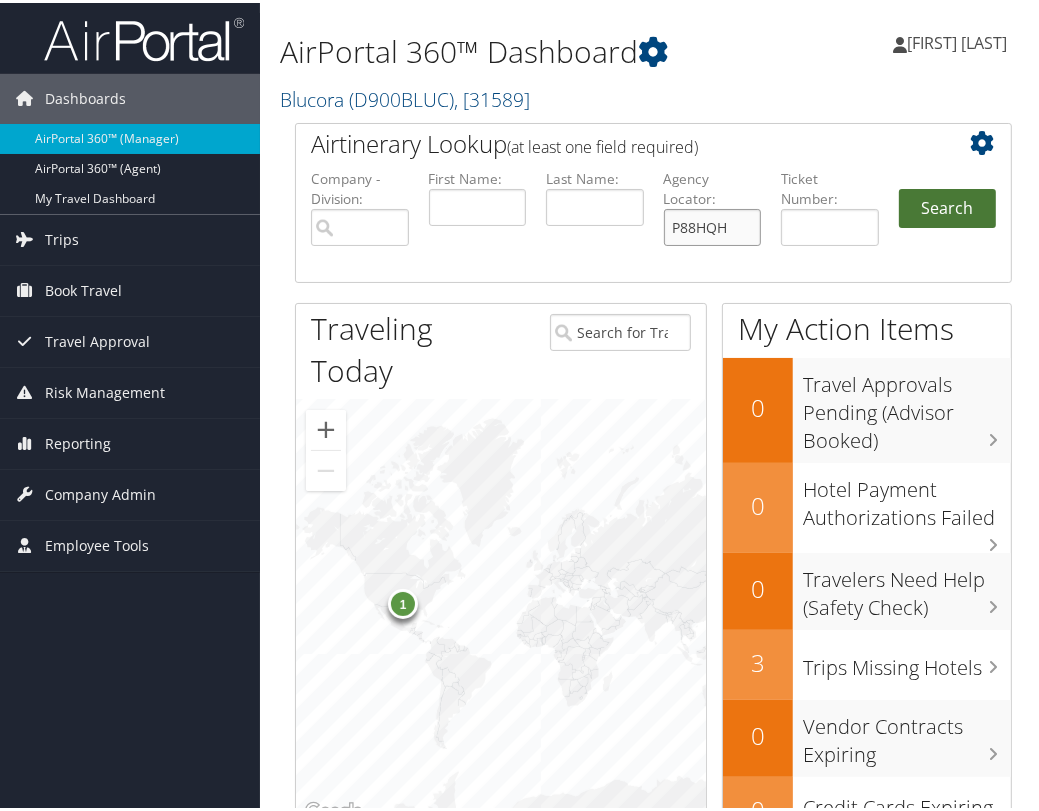 type on "P88HQH" 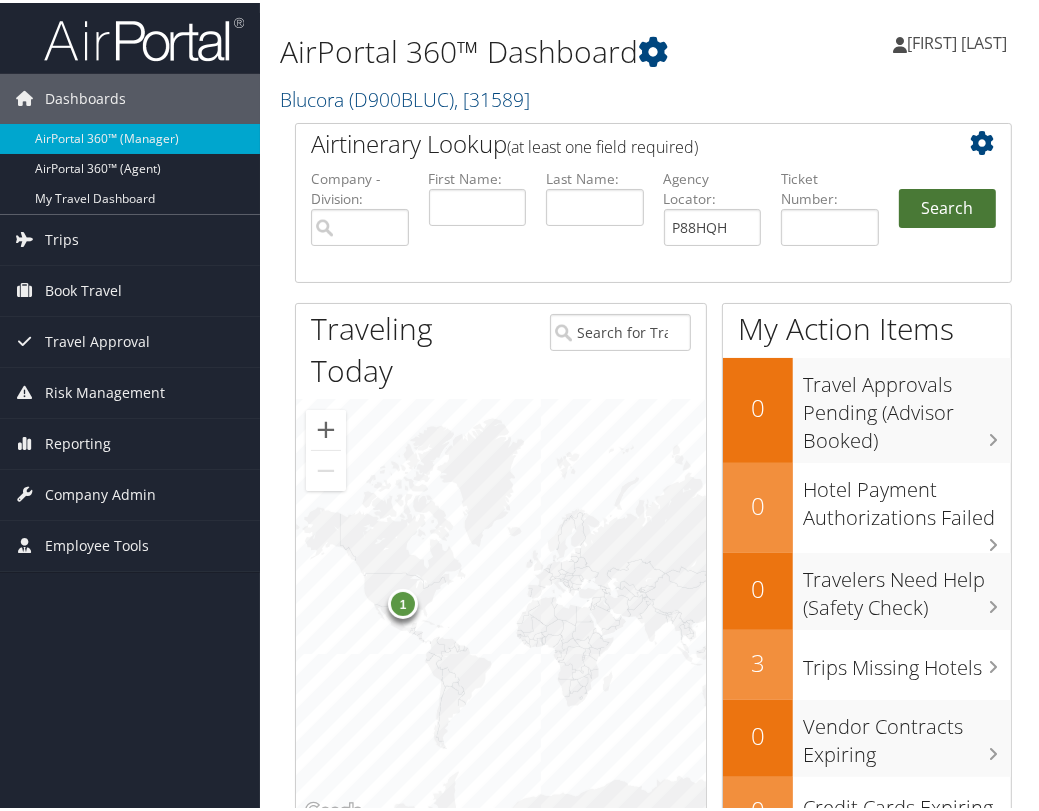 click on "Search" at bounding box center [948, 206] 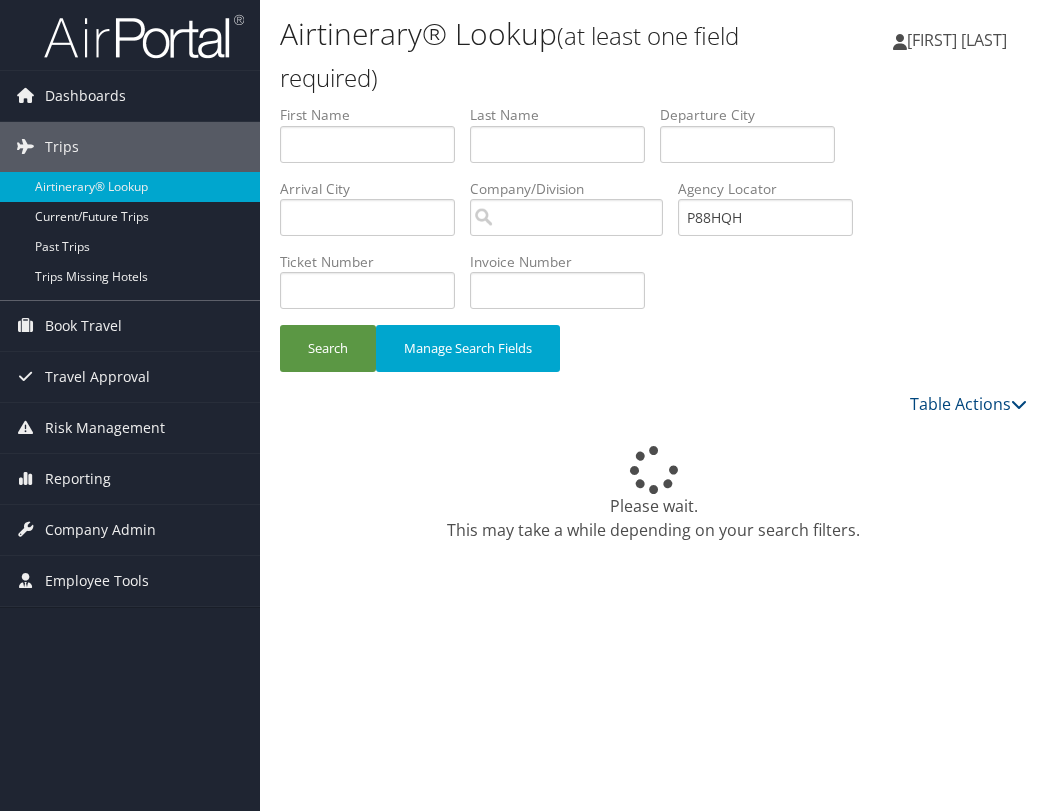 scroll, scrollTop: 0, scrollLeft: 0, axis: both 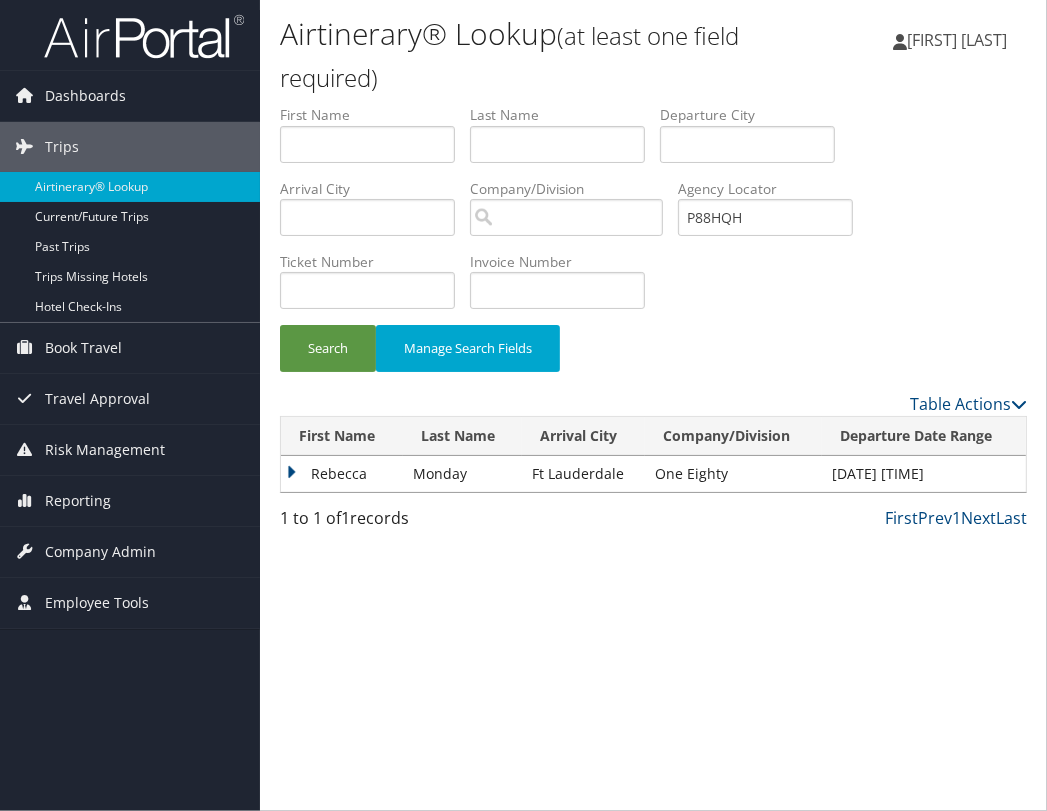 click on "Rebecca" at bounding box center [342, 474] 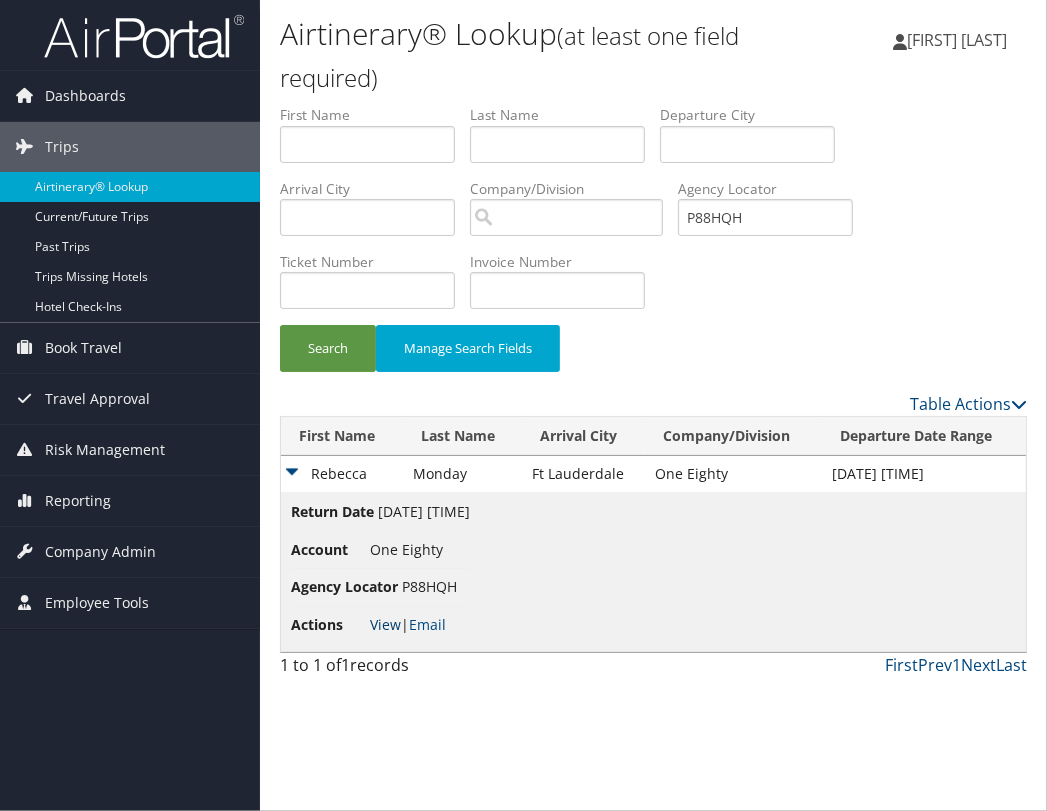 click on "View" at bounding box center (385, 624) 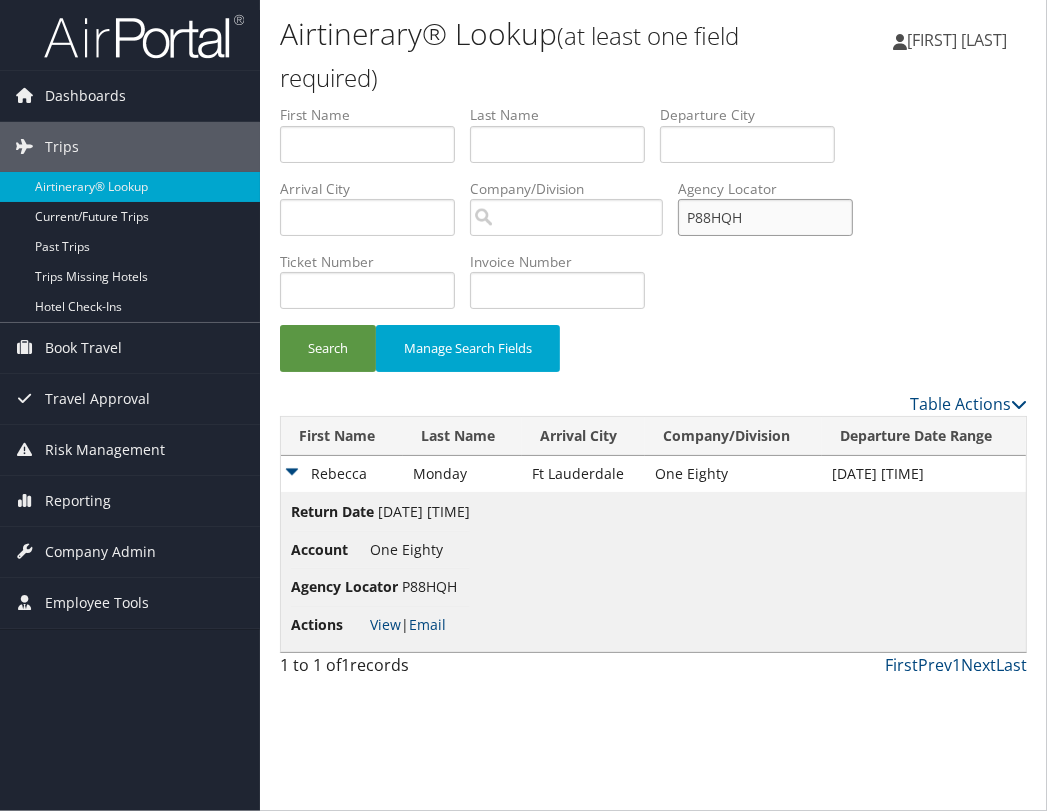 drag, startPoint x: 780, startPoint y: 209, endPoint x: 645, endPoint y: 231, distance: 136.78085 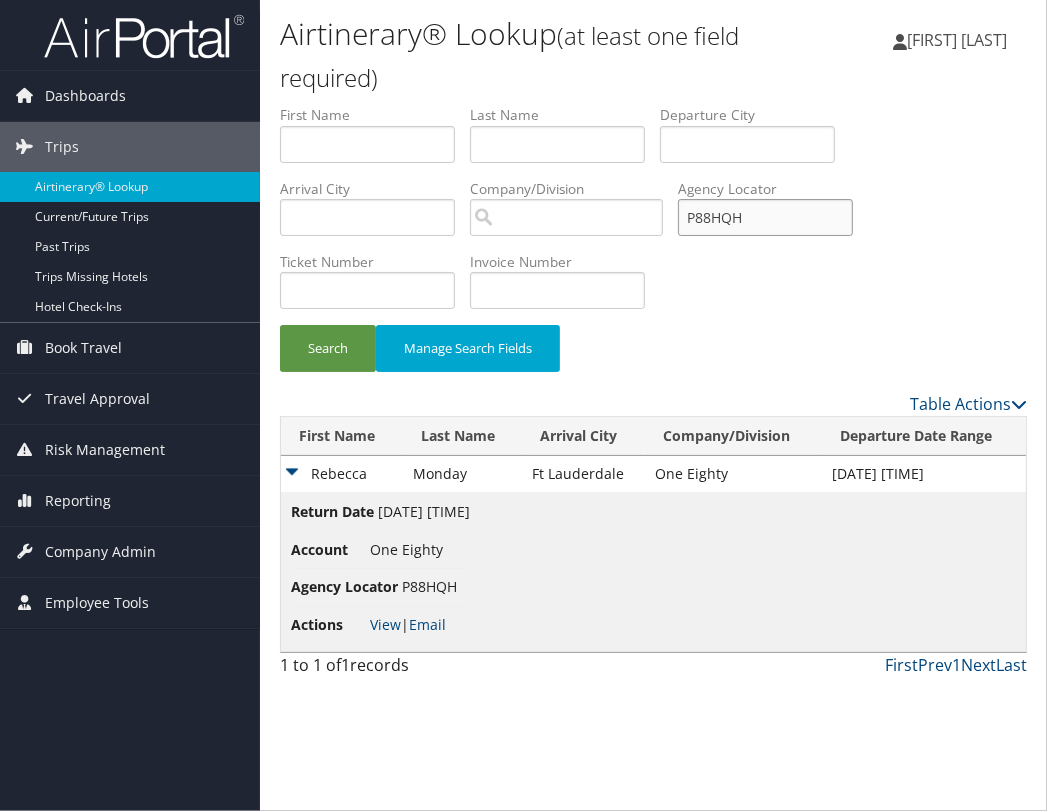 click on "First Name Last Name Departure City Arrival City Company/Division Airport/City Code Departure Date Range Agency Locator P88HQH Ticket Number Ticketing Date Invoice Number Flight Number Agent Name Air Confirmation Hotel Confirmation Credit Card - Last 4 Digits Airline Car Rental Chain Hotel Chain Rail Vendor Authorization Billable Client Code Cost Center Department Explanation Manager ID Project Purpose Region Traveler ID" at bounding box center (653, 105) 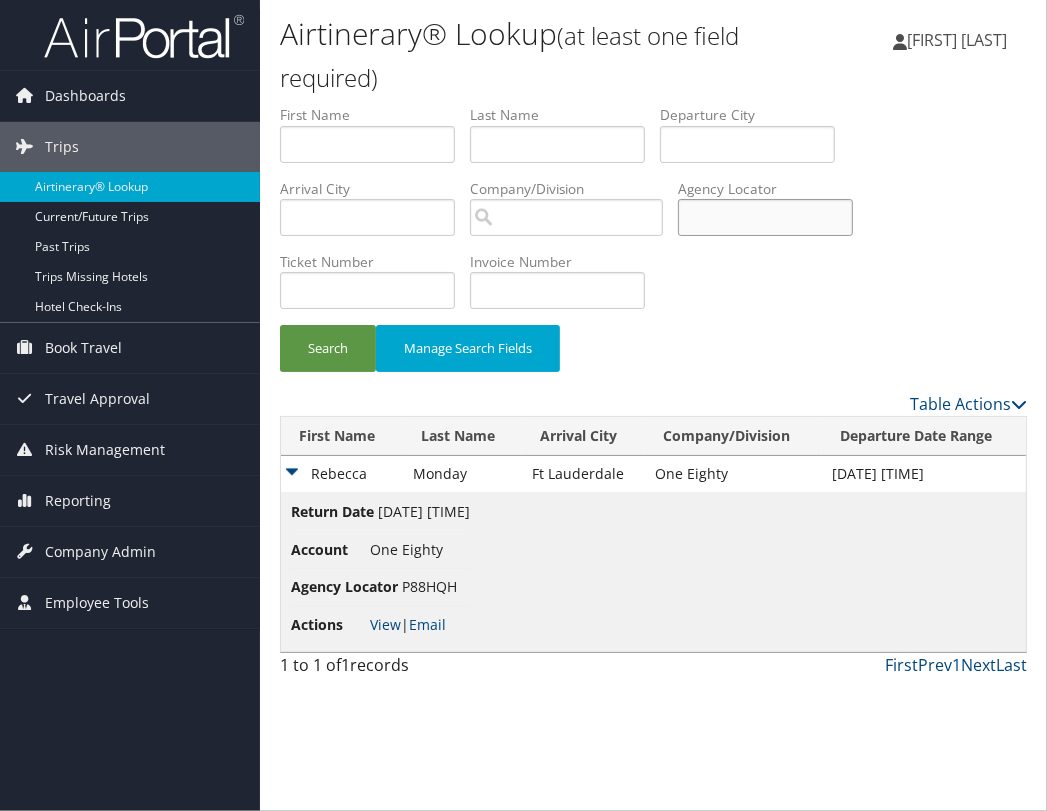 type 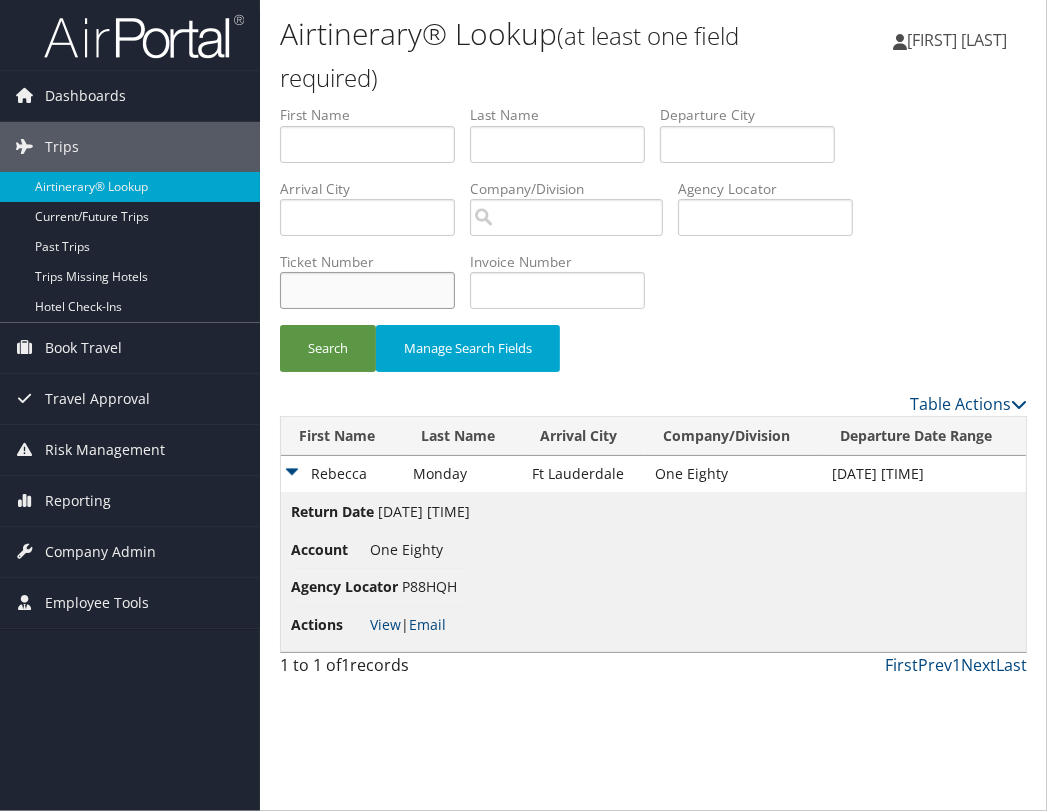 paste on "0747214361849" 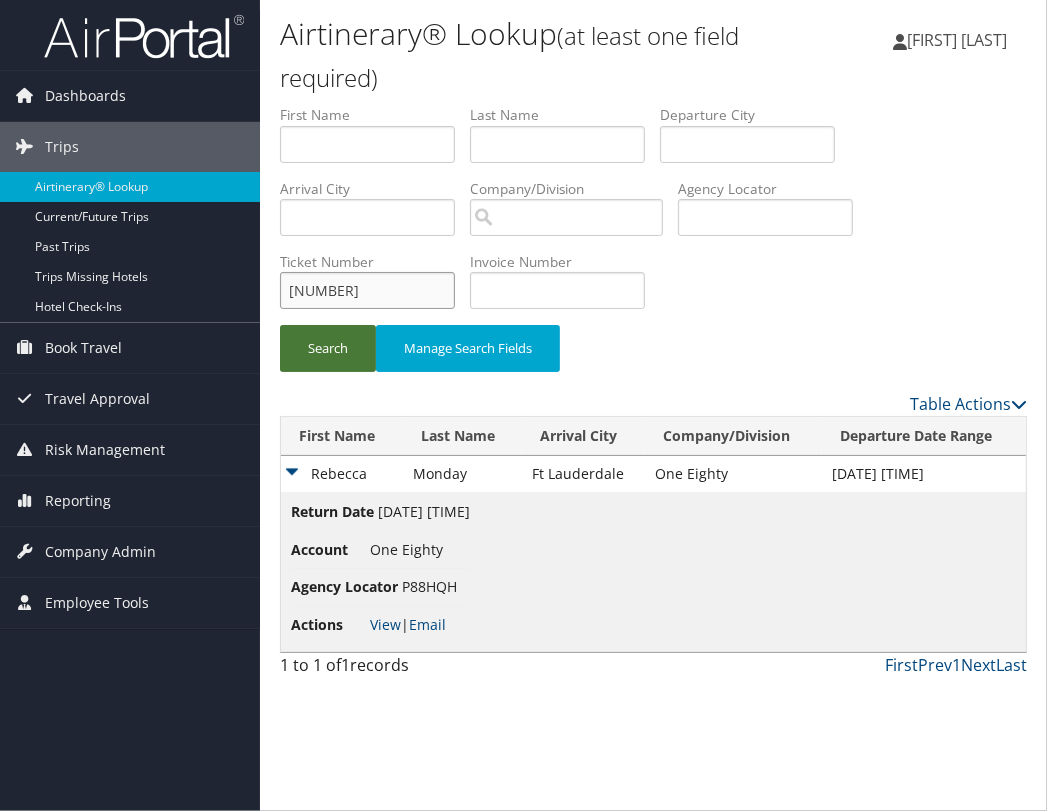 type on "0747214361849" 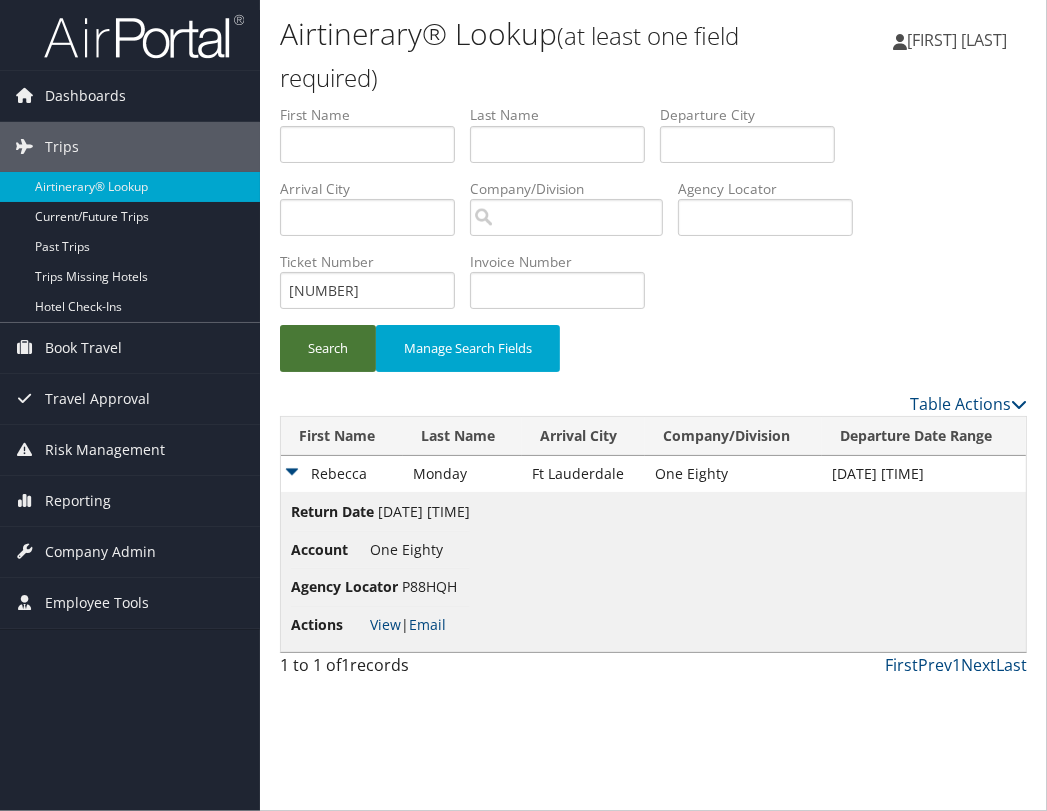 click on "Search" at bounding box center (328, 348) 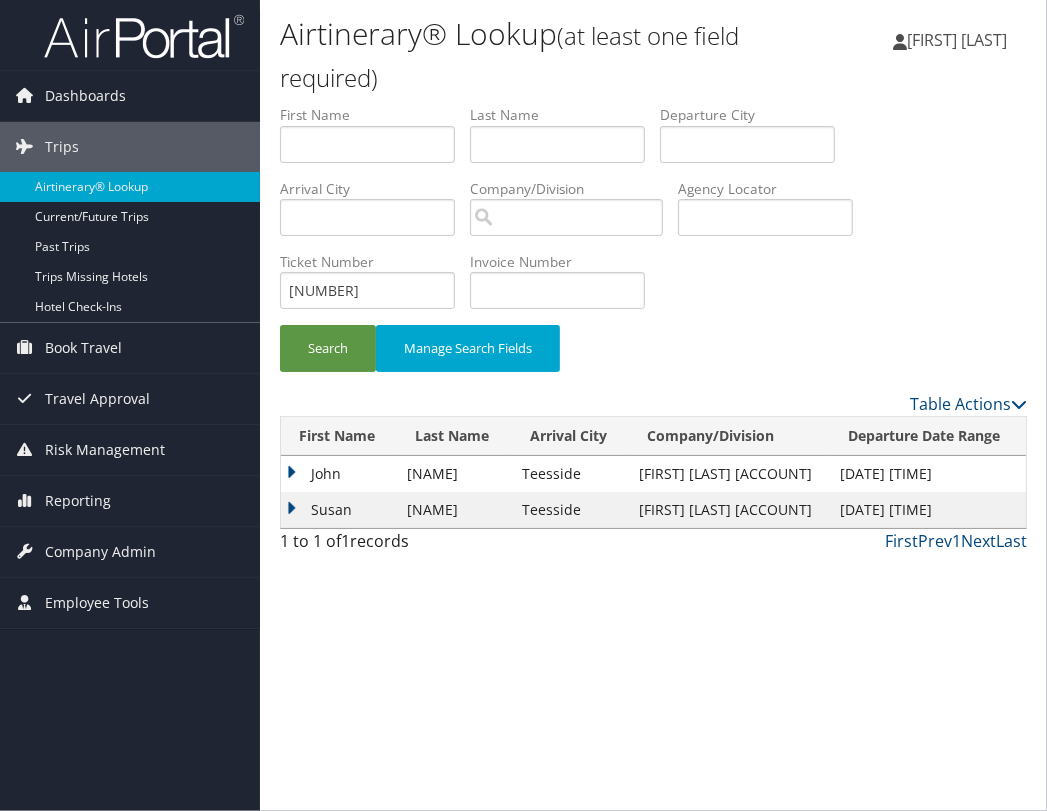 click on "Susan" at bounding box center (339, 510) 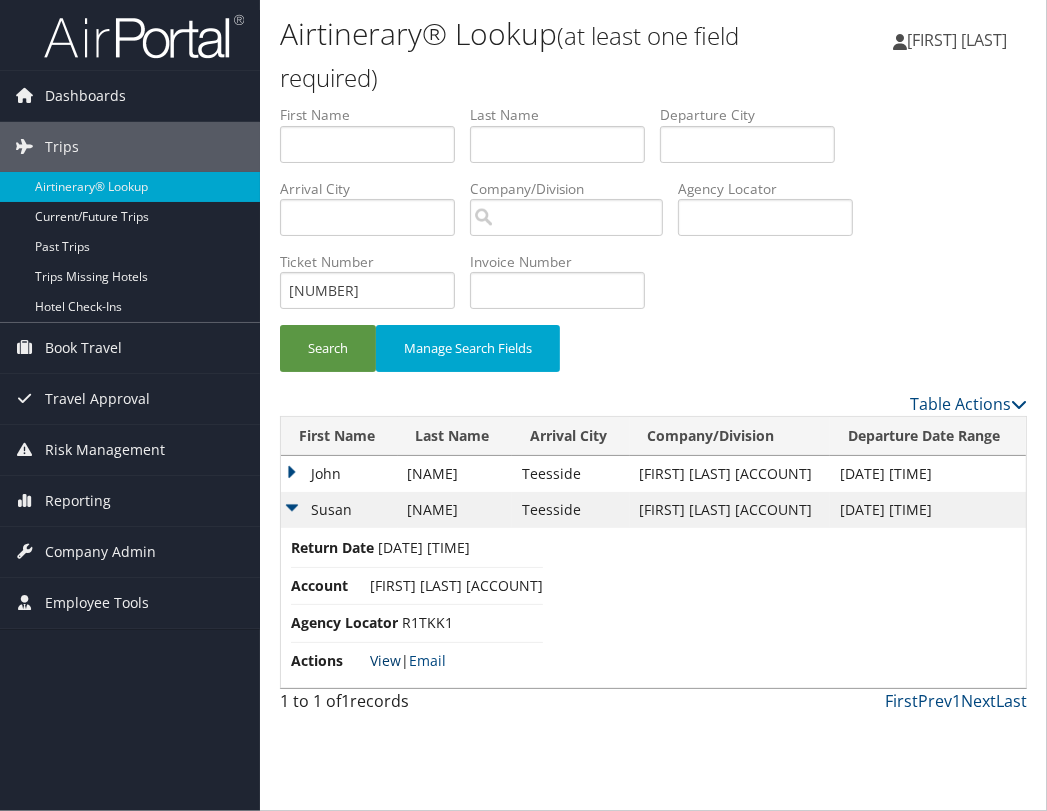 click on "View" at bounding box center [385, 660] 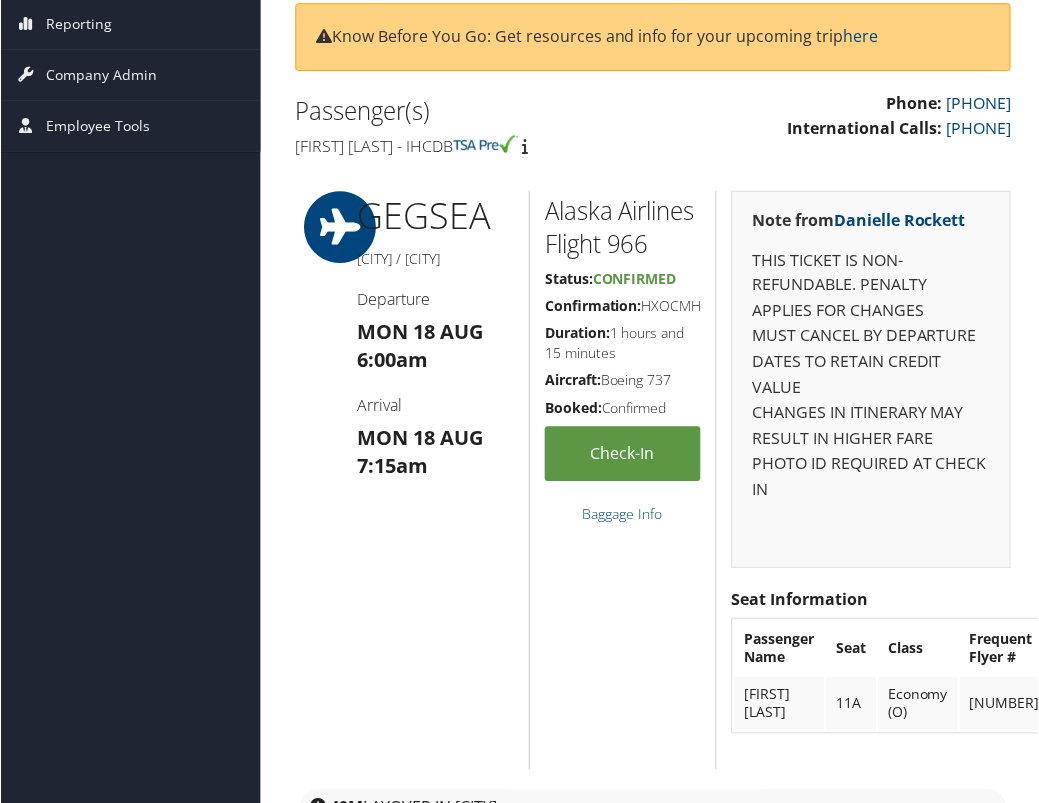 scroll, scrollTop: 0, scrollLeft: 0, axis: both 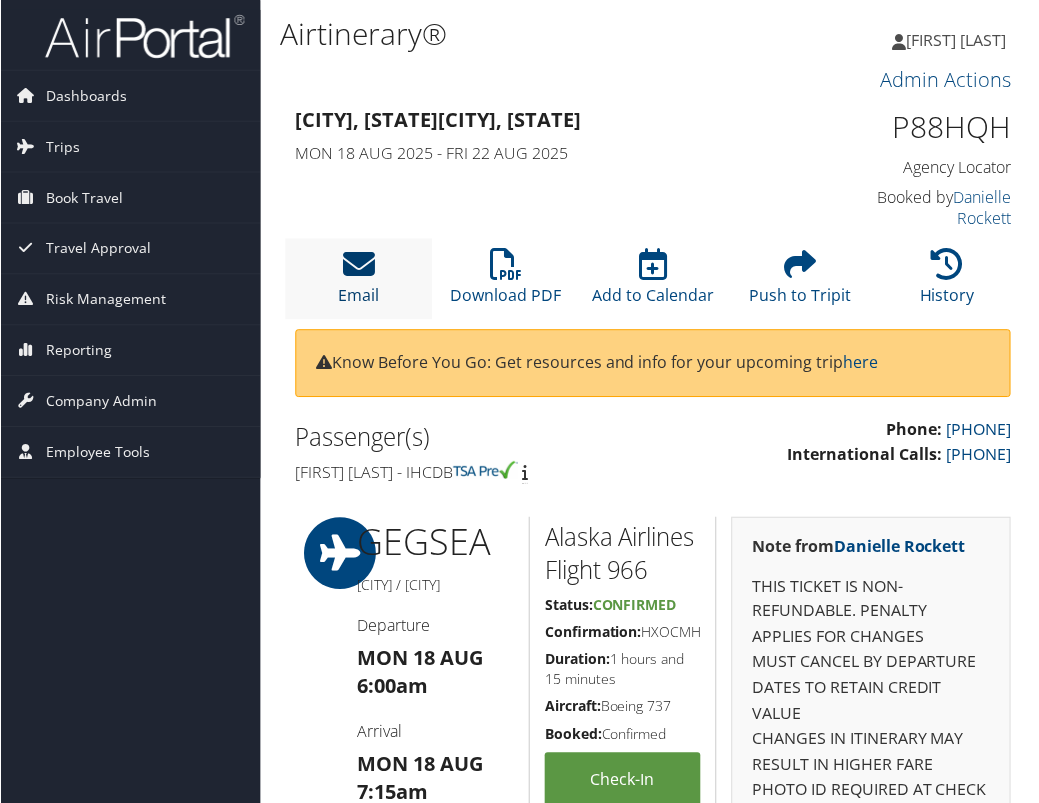 click on "Email" at bounding box center (358, 284) 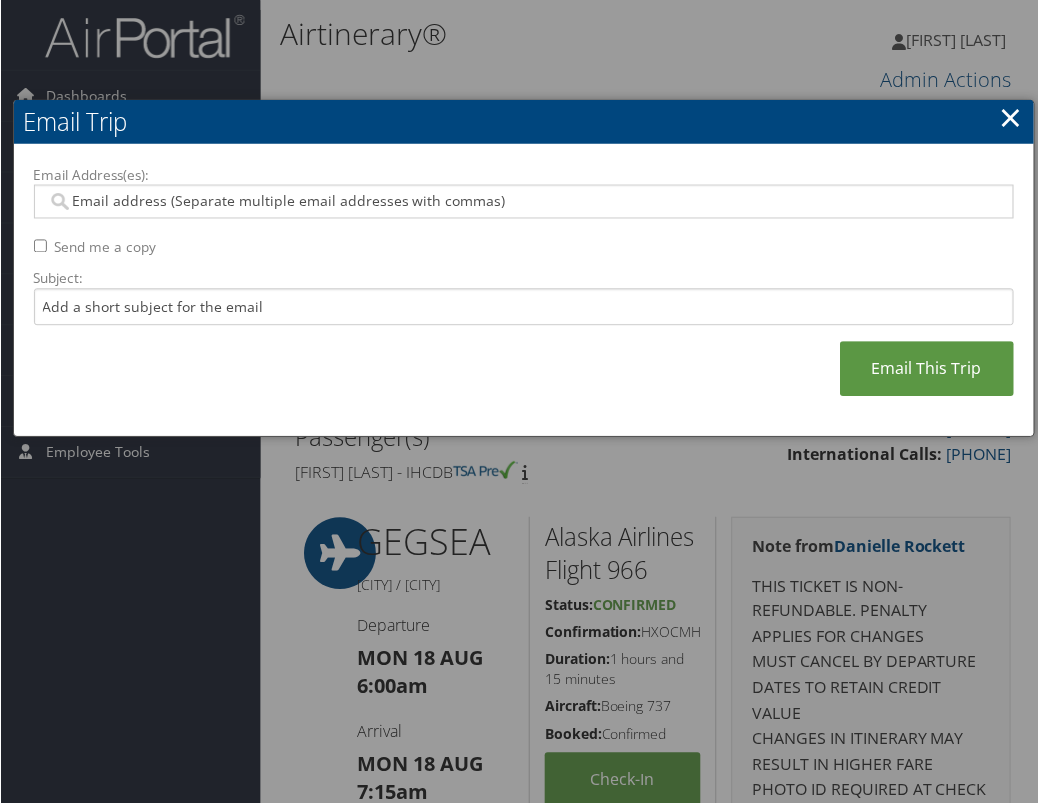 click at bounding box center (524, 202) 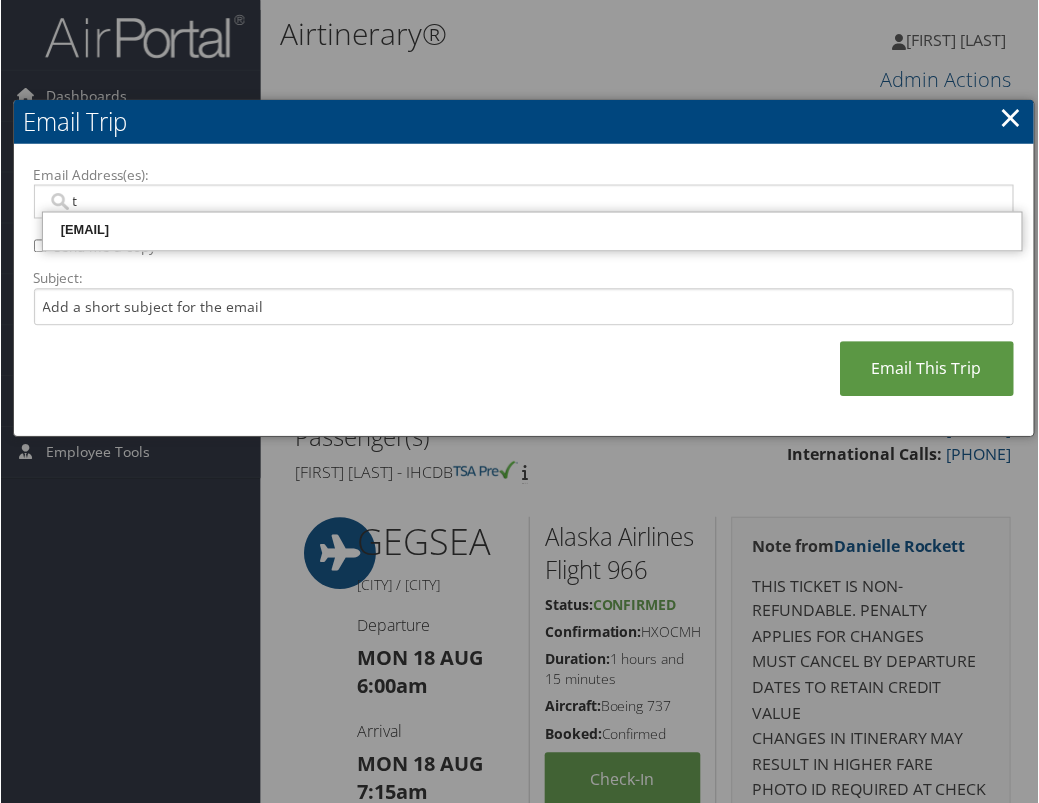 type on "ts" 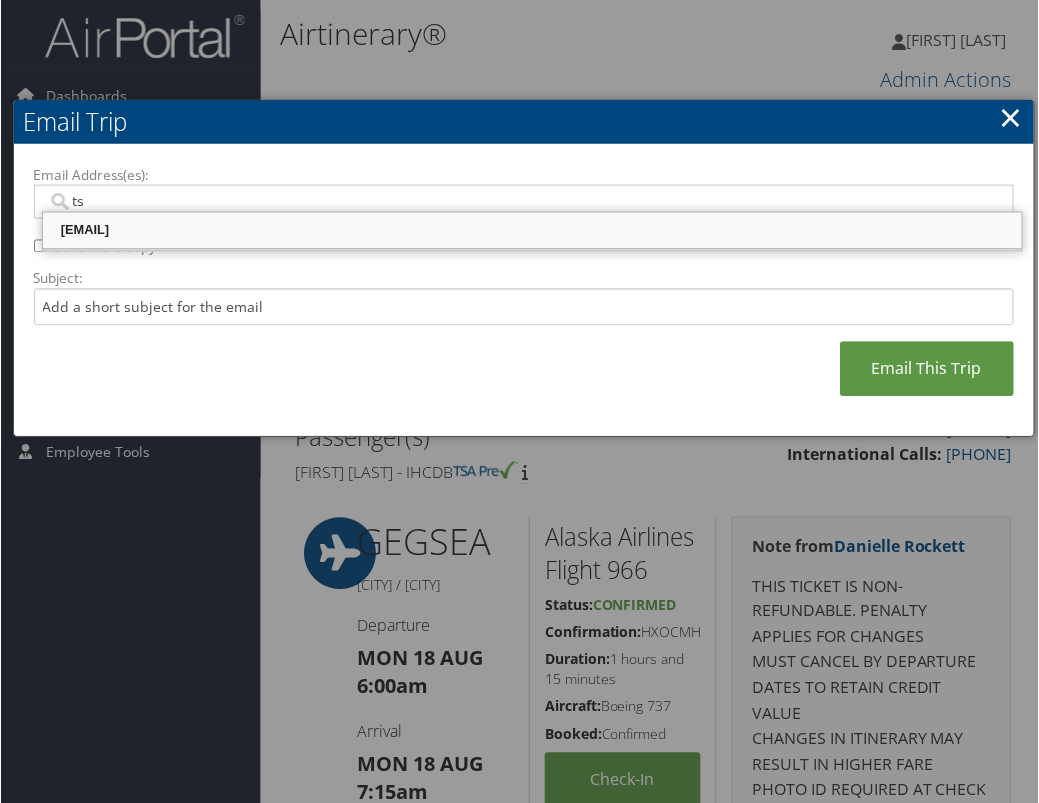 click on "[EMAIL]" at bounding box center [532, 231] 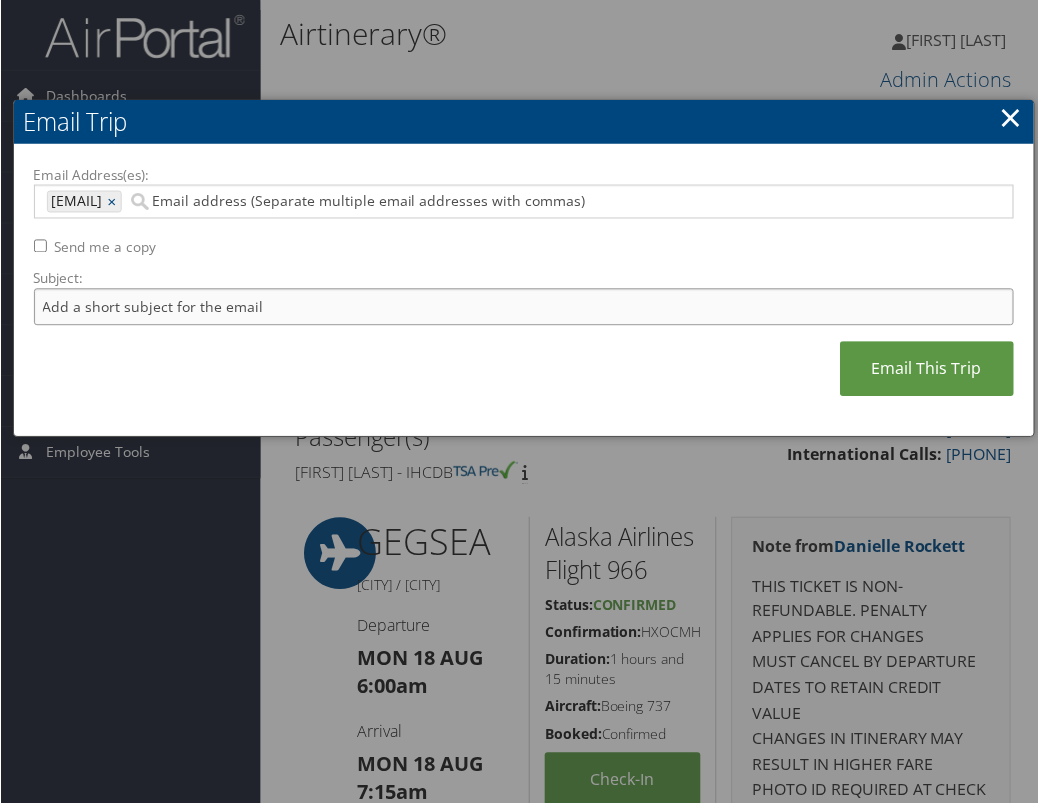 drag, startPoint x: 104, startPoint y: 314, endPoint x: 123, endPoint y: 306, distance: 20.615528 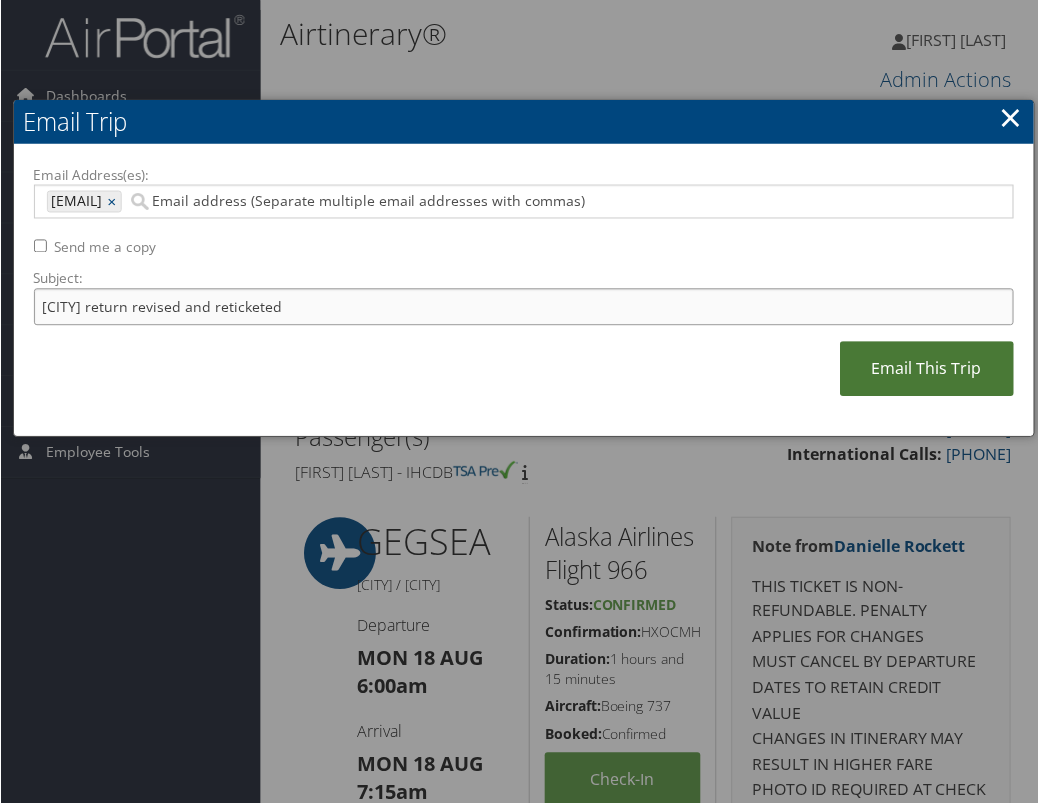 type on "[CITY] return revised and reticketed" 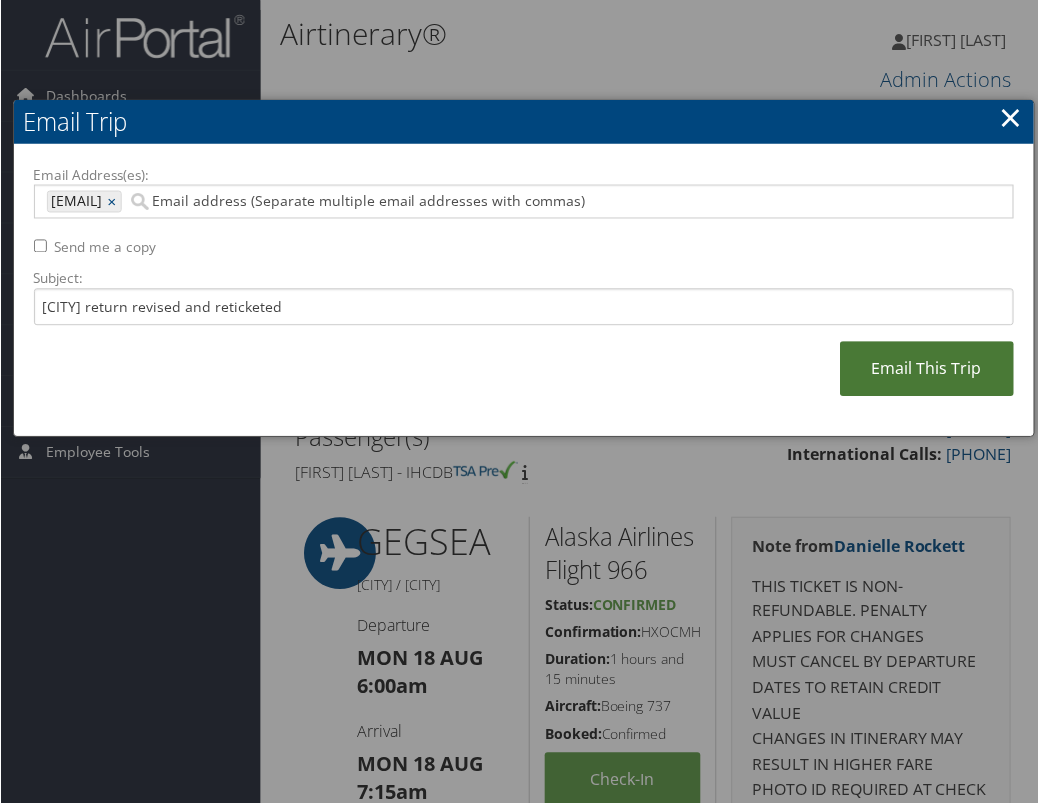 click on "Email This Trip" at bounding box center [928, 369] 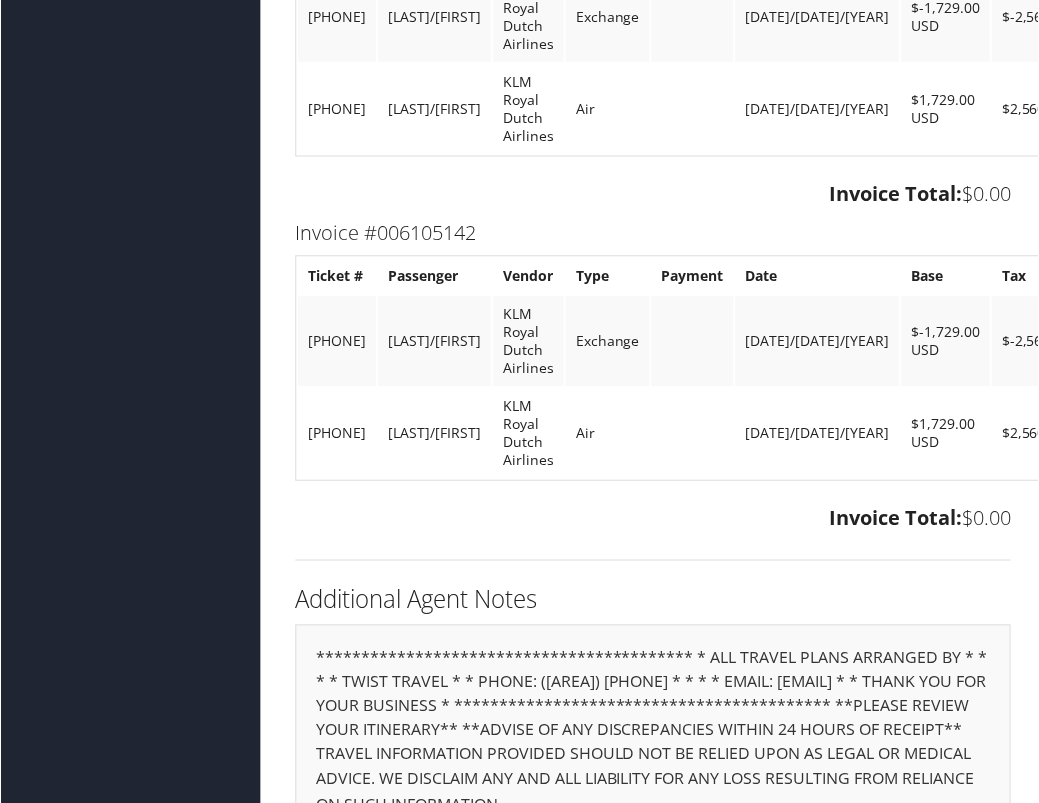 scroll, scrollTop: 3000, scrollLeft: 0, axis: vertical 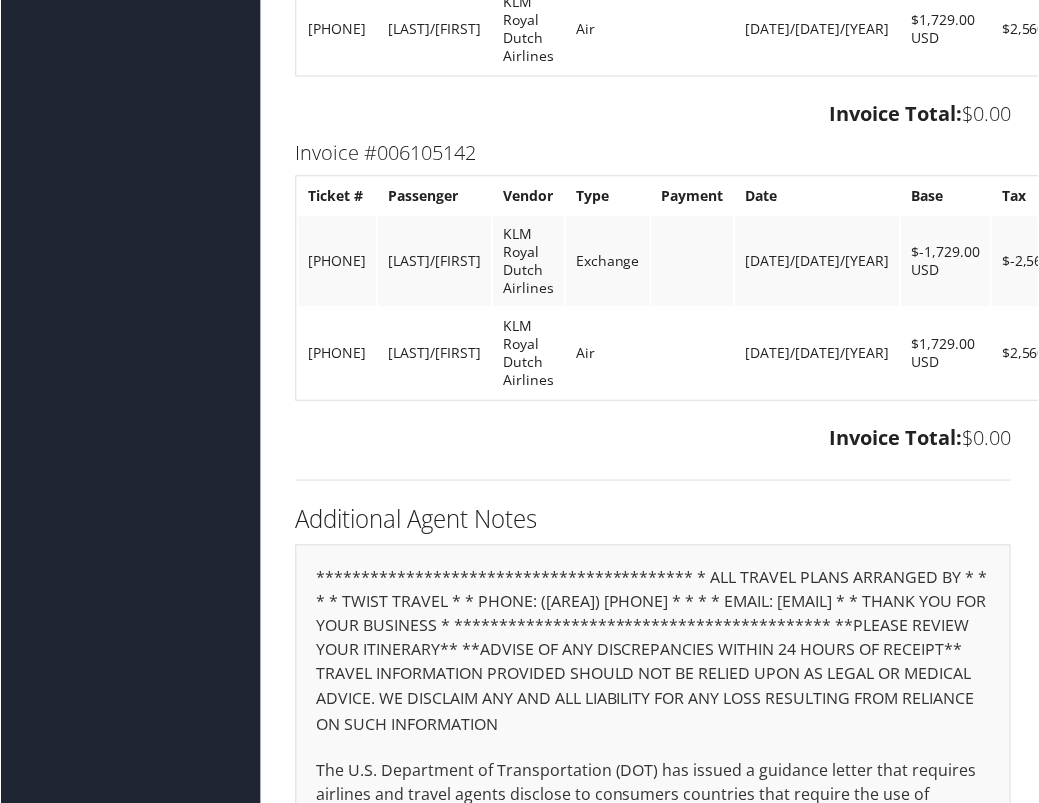 drag, startPoint x: 308, startPoint y: 346, endPoint x: 420, endPoint y: 341, distance: 112.11155 